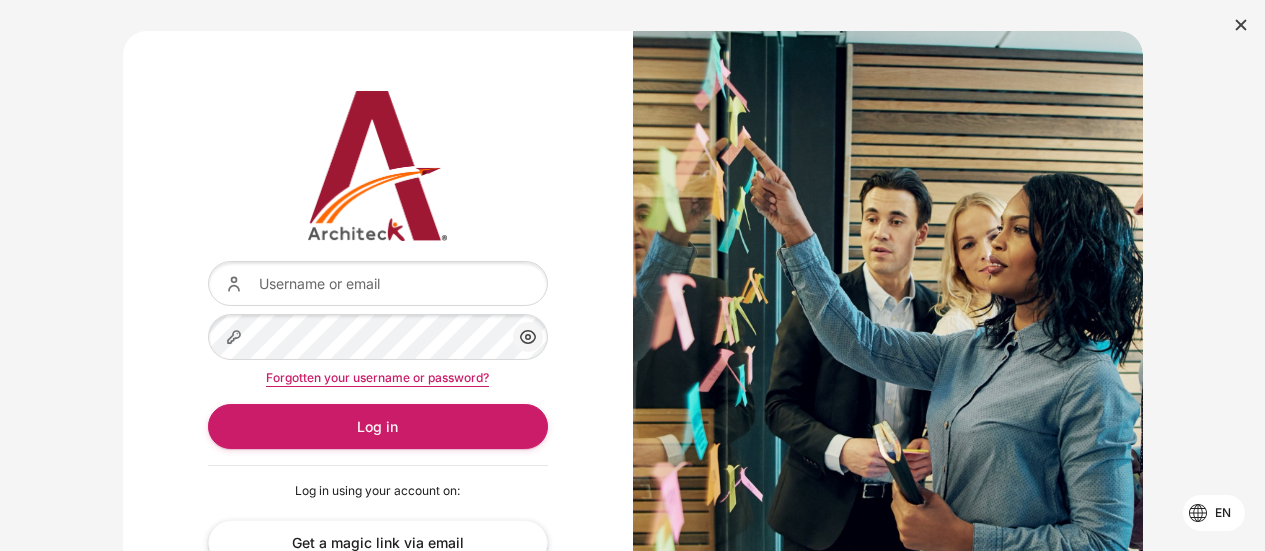 scroll, scrollTop: 0, scrollLeft: 0, axis: both 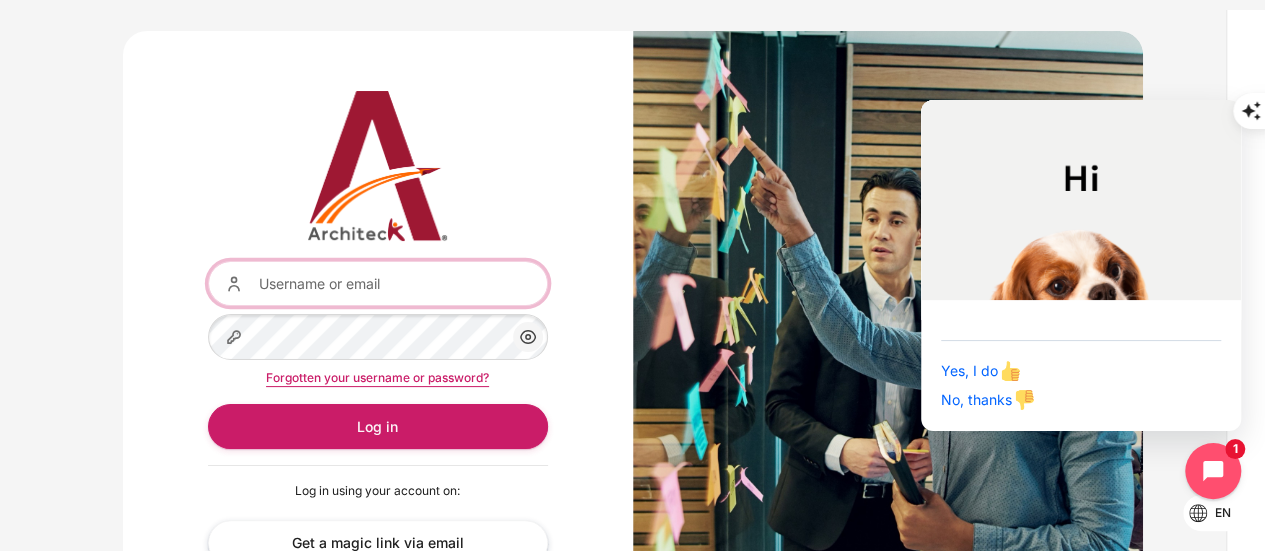 click on "Username or email" at bounding box center [378, 283] 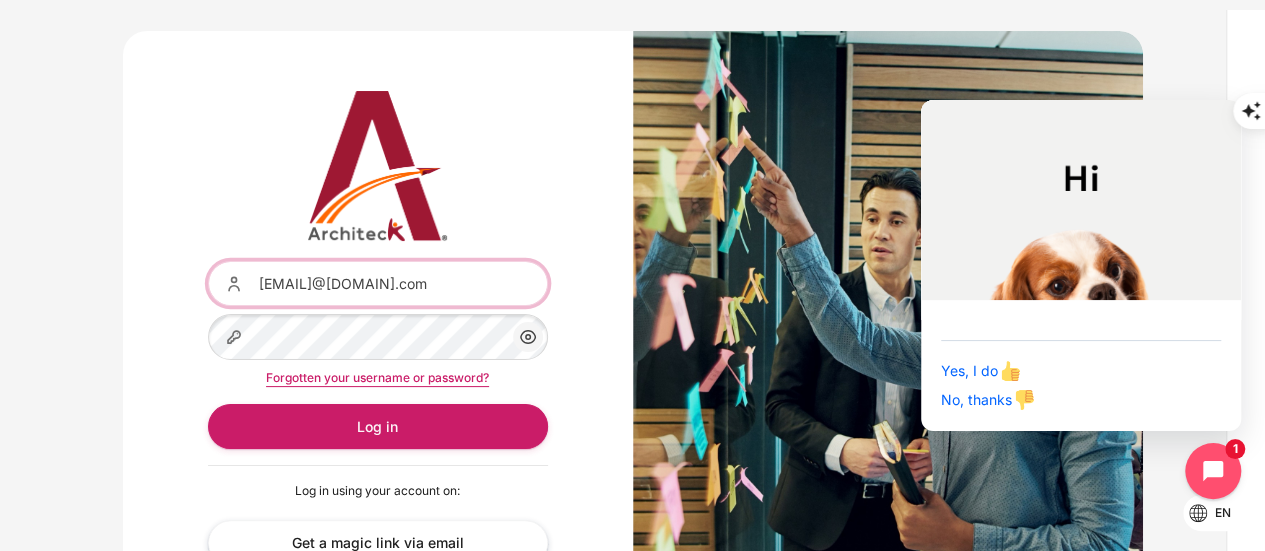 type on "varinthorn.piyatataungvara@example.com" 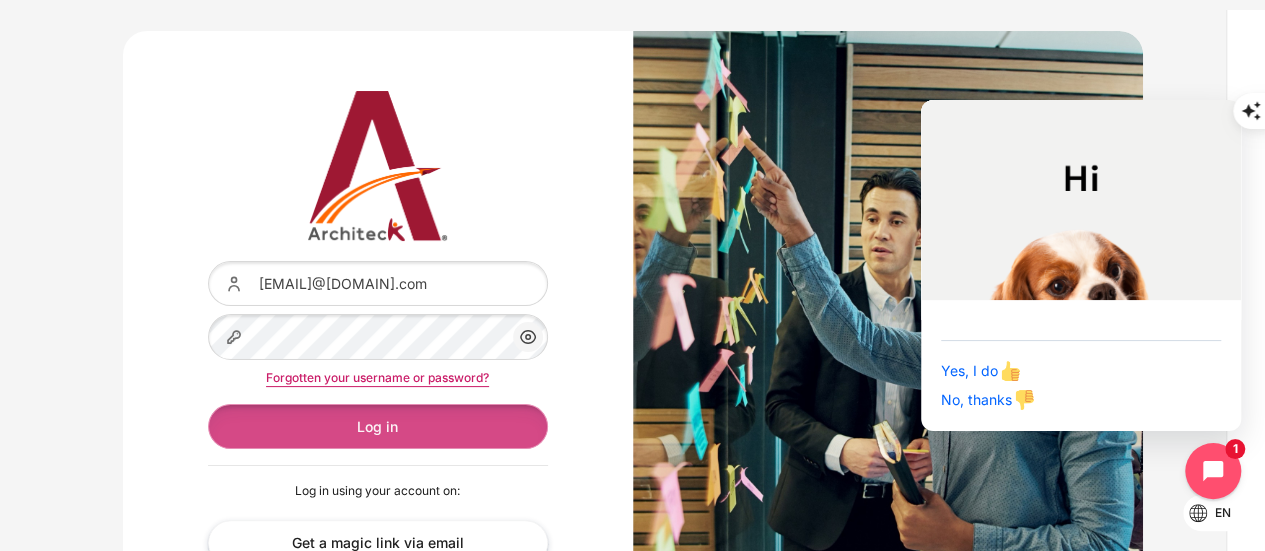 click on "Log in" at bounding box center (378, 426) 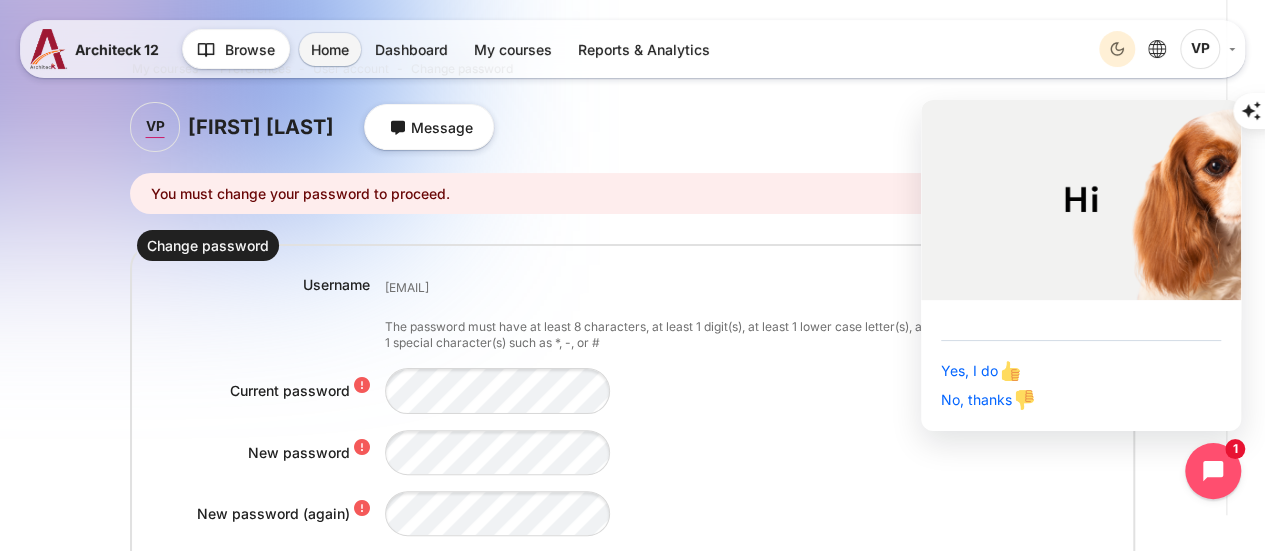 scroll, scrollTop: 0, scrollLeft: 0, axis: both 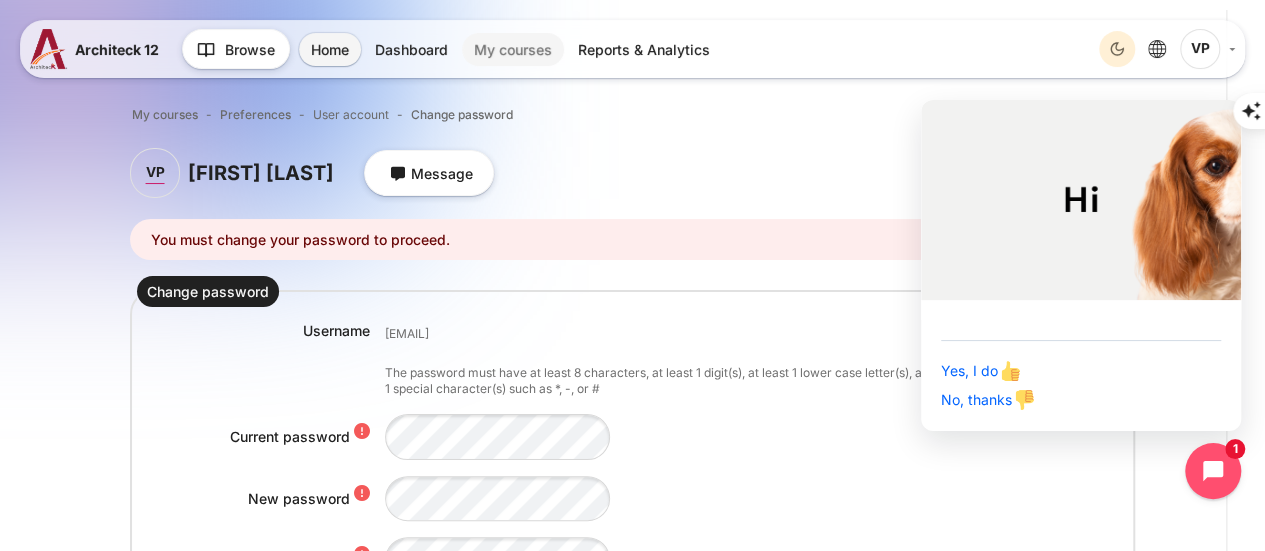 click on "My courses" at bounding box center (513, 49) 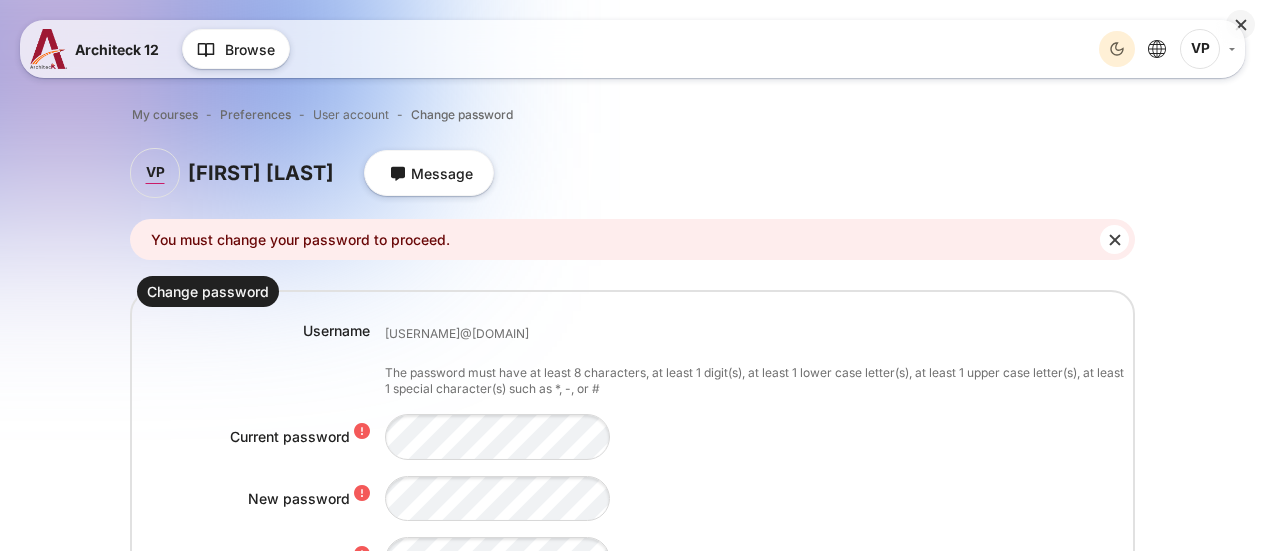 scroll, scrollTop: 0, scrollLeft: 0, axis: both 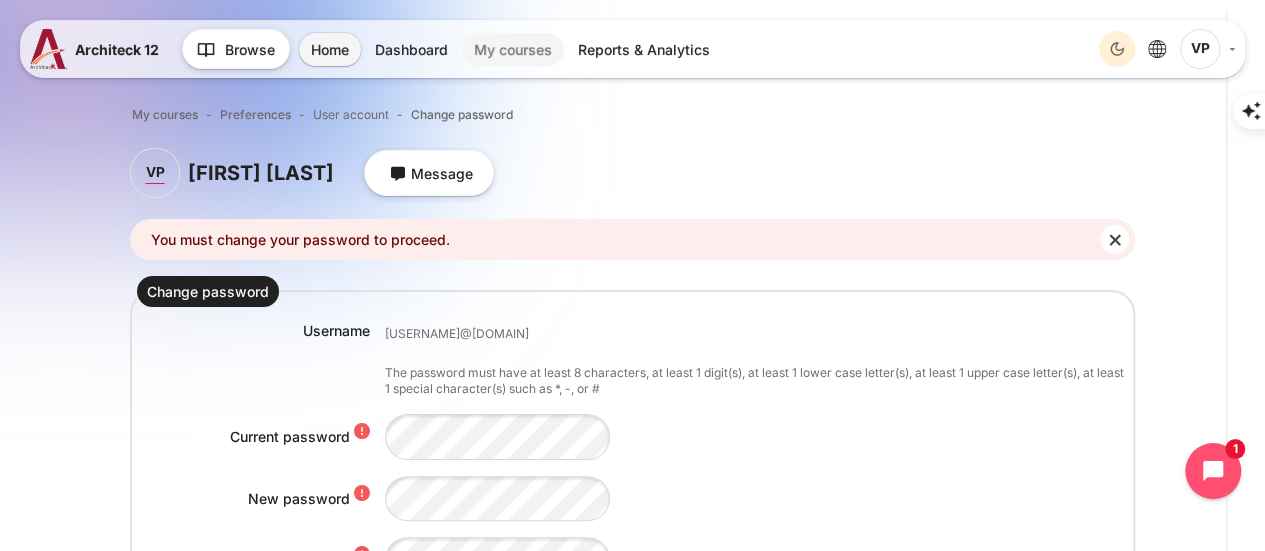 click on "My courses" at bounding box center (513, 49) 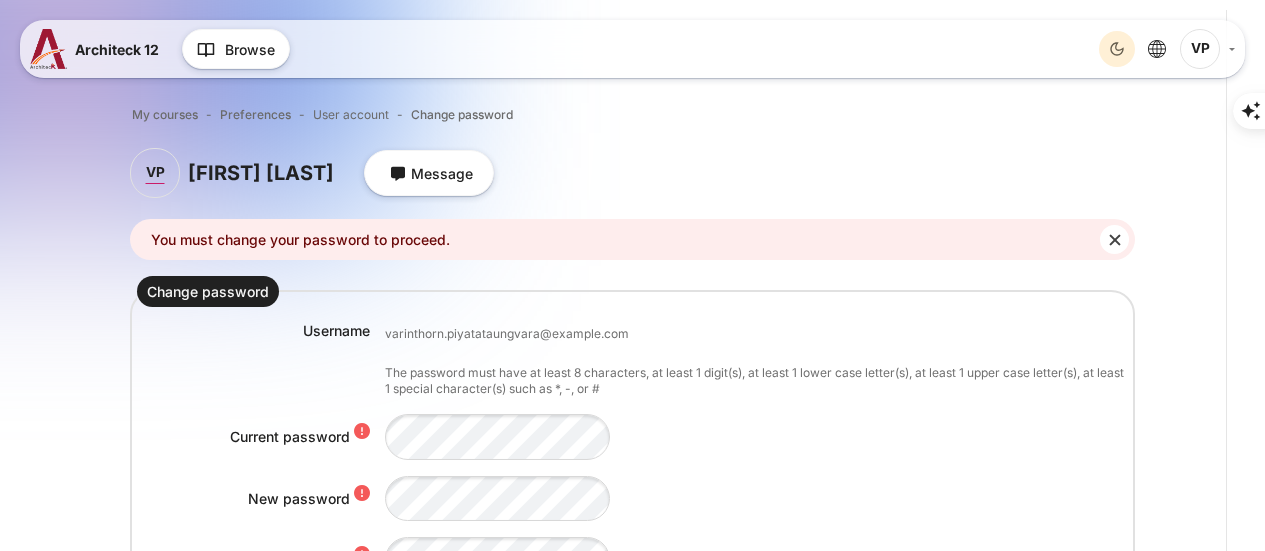 scroll, scrollTop: 0, scrollLeft: 0, axis: both 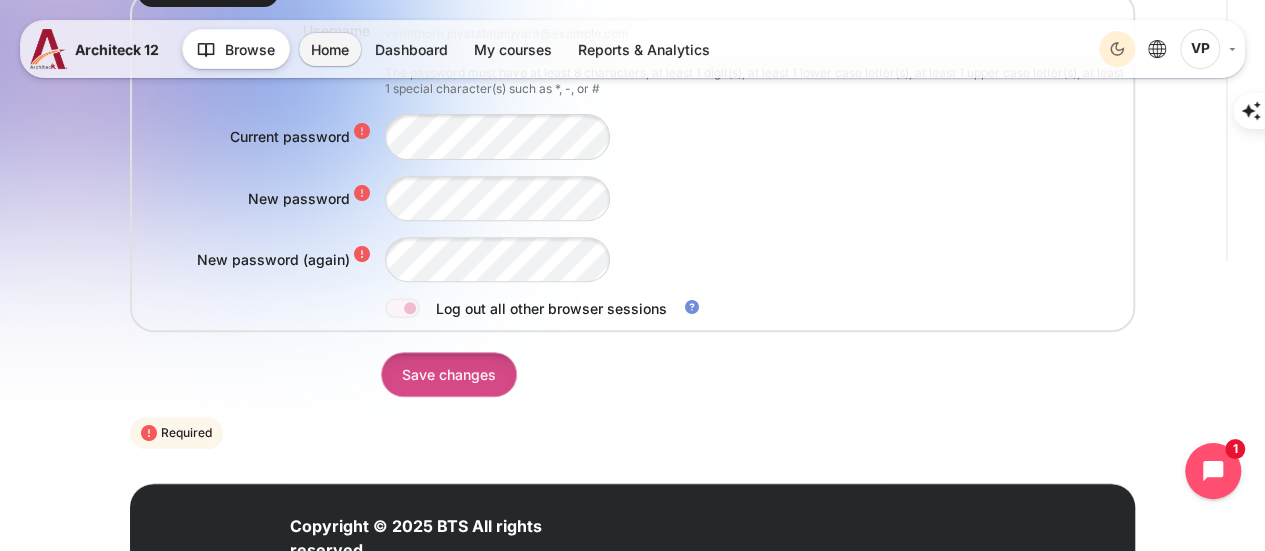 click on "Save changes" at bounding box center [449, 374] 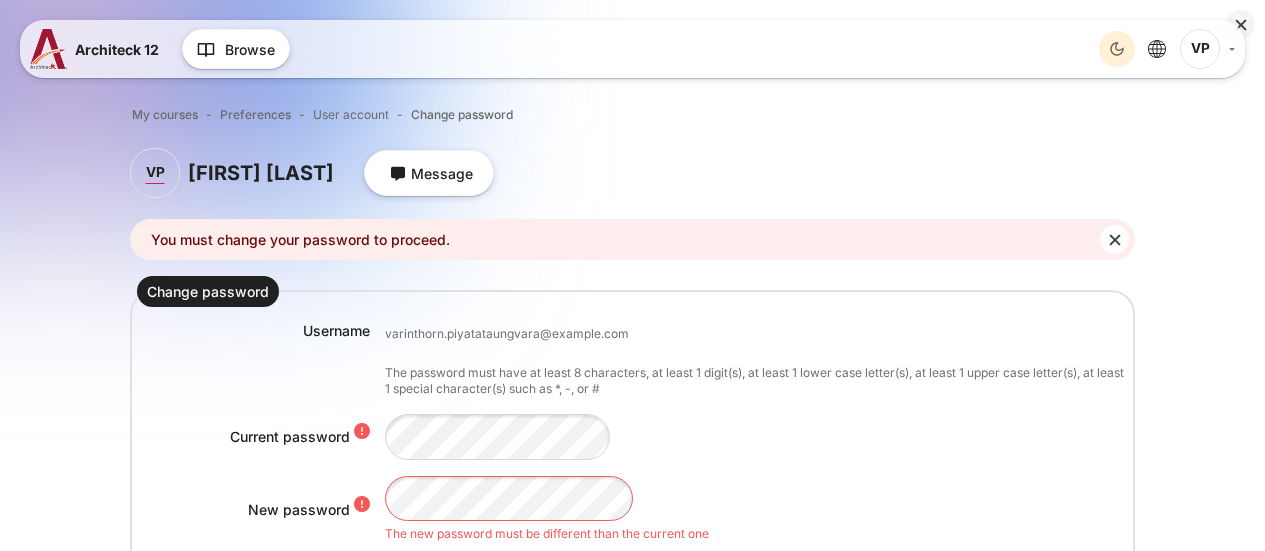 scroll, scrollTop: 0, scrollLeft: 0, axis: both 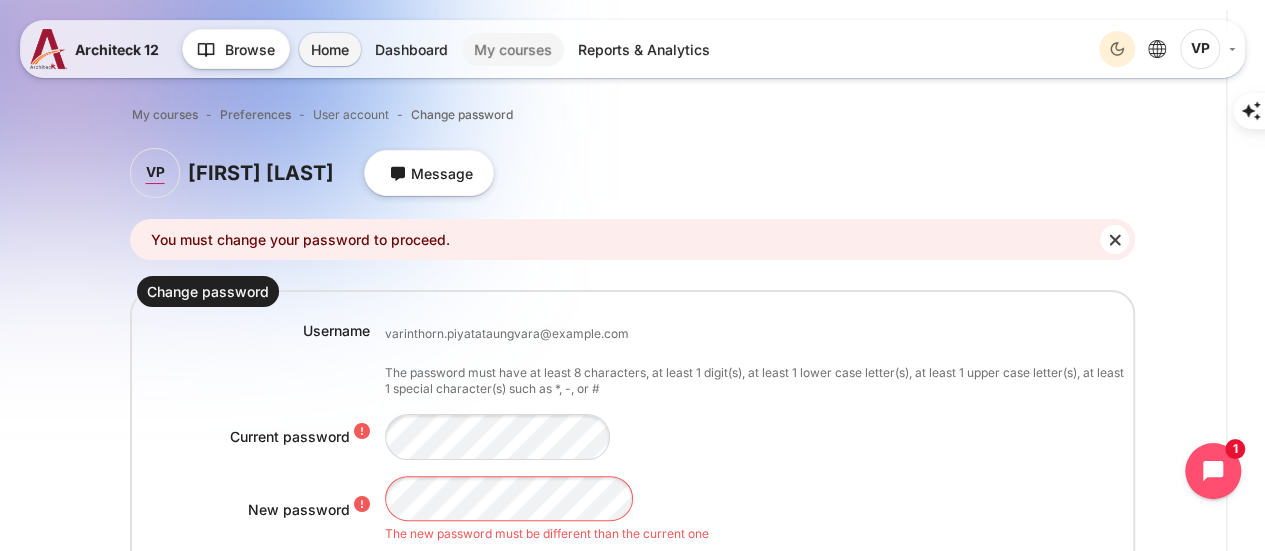 click on "My courses" at bounding box center [513, 49] 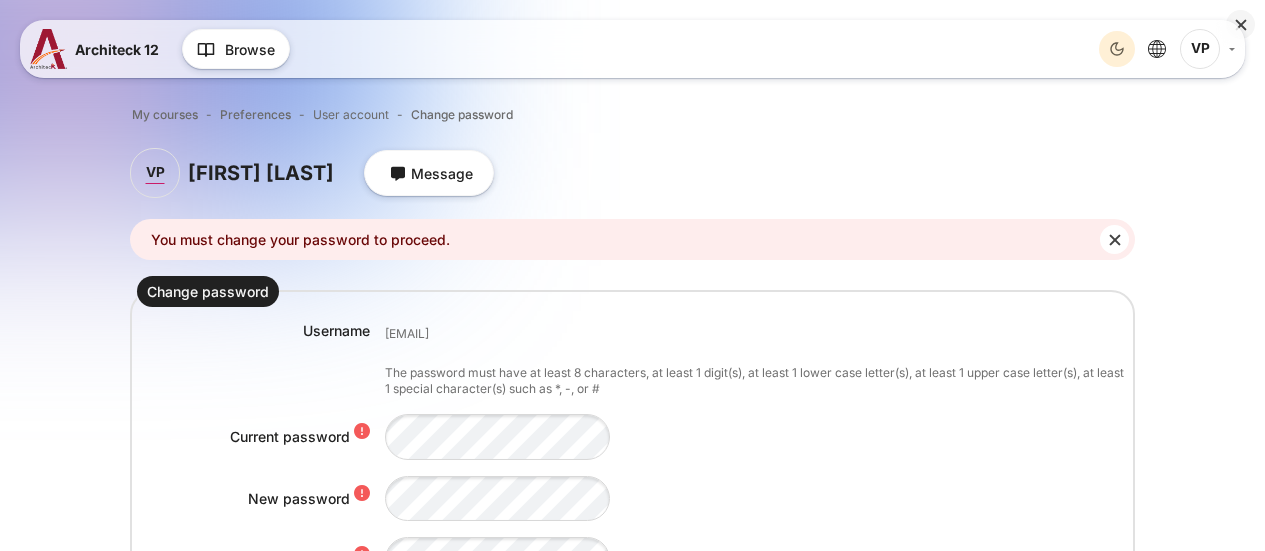 scroll, scrollTop: 0, scrollLeft: 0, axis: both 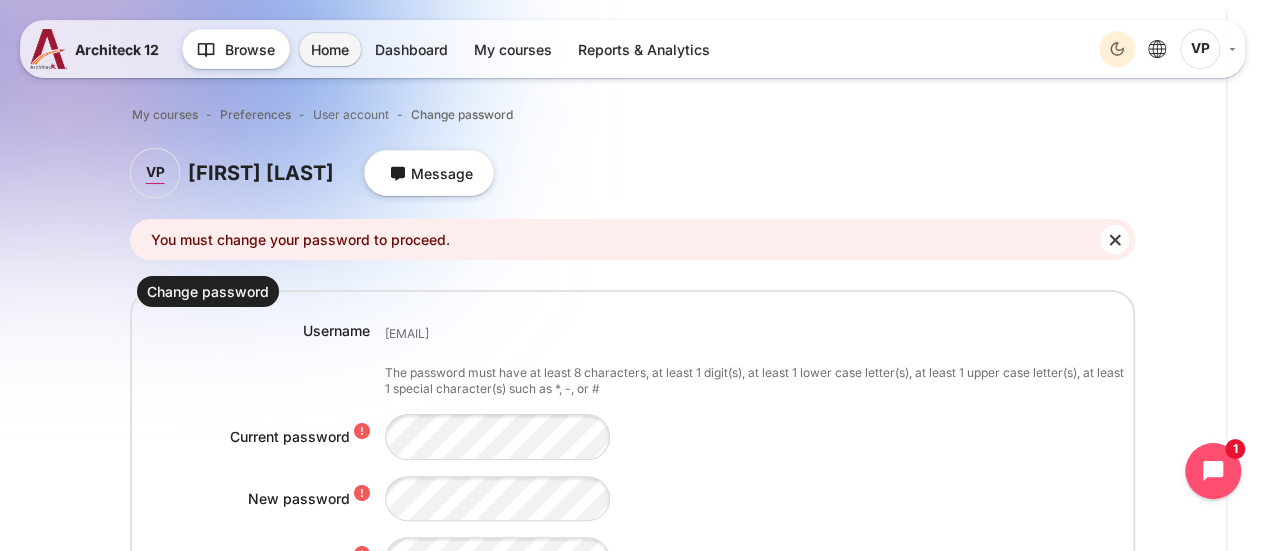 click on "VP" at bounding box center (1200, 49) 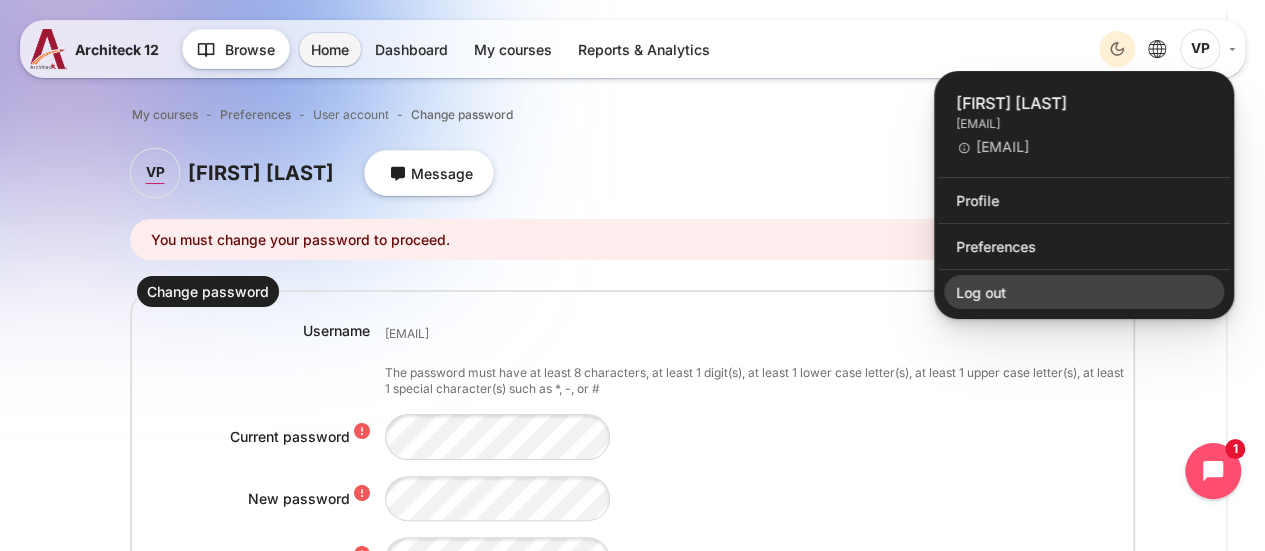 click on "Log out" at bounding box center [1084, 292] 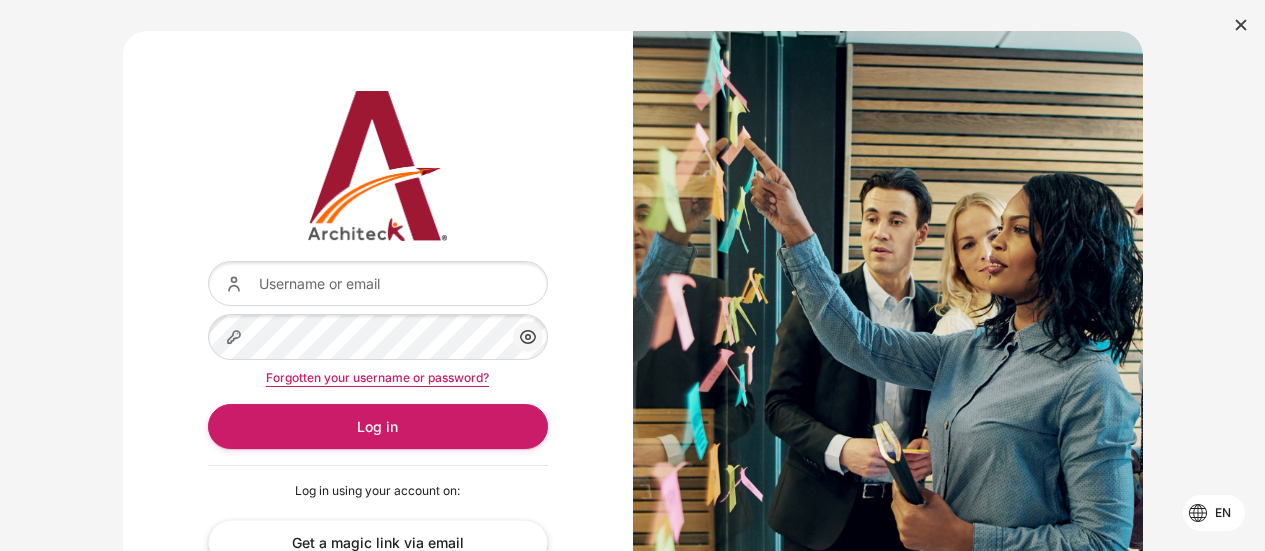 scroll, scrollTop: 0, scrollLeft: 0, axis: both 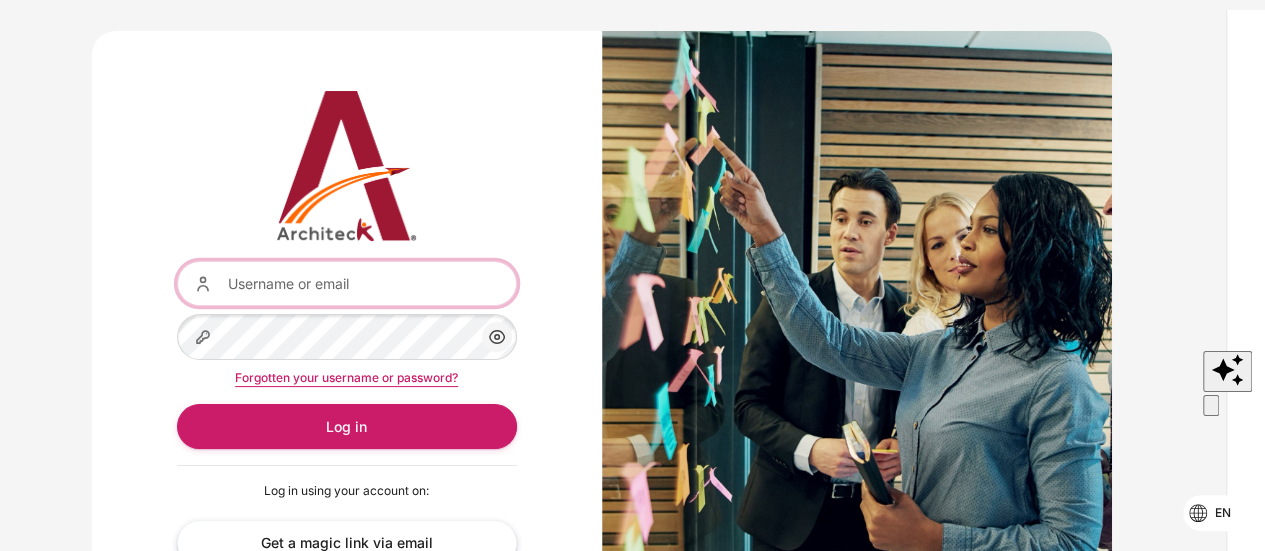click on "Username or email" at bounding box center (347, 283) 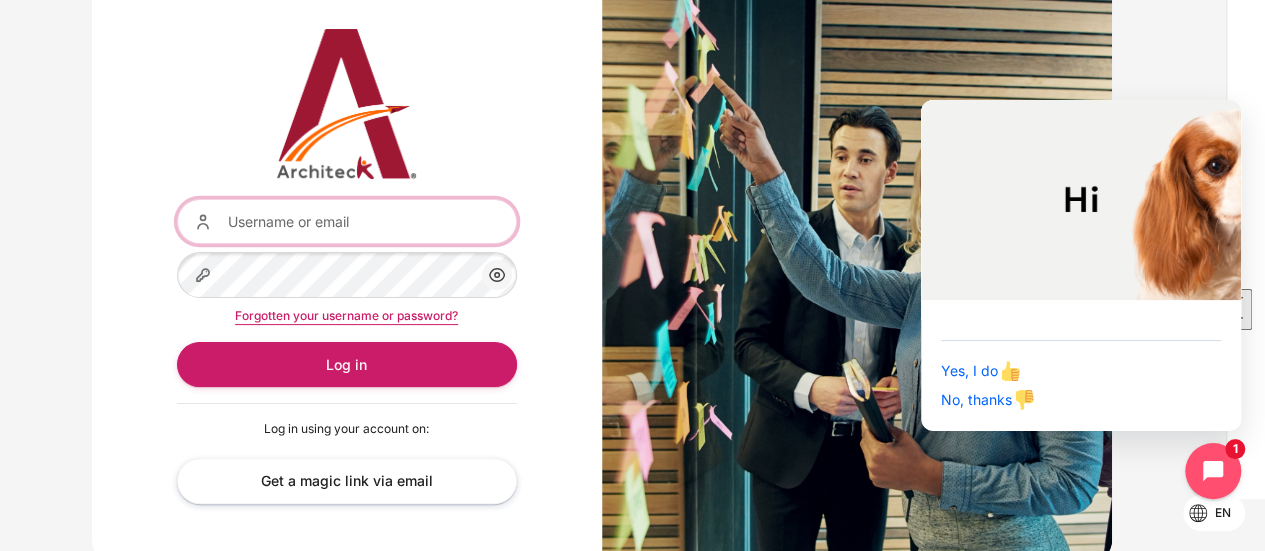 scroll, scrollTop: 102, scrollLeft: 0, axis: vertical 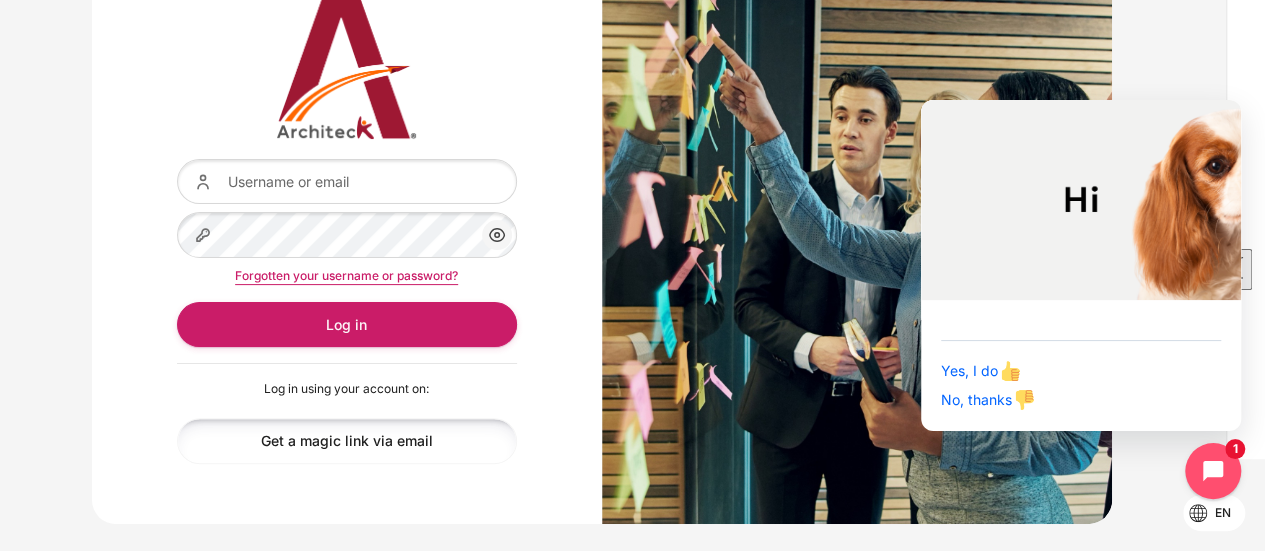 click on "Get a magic link via email" at bounding box center (347, 440) 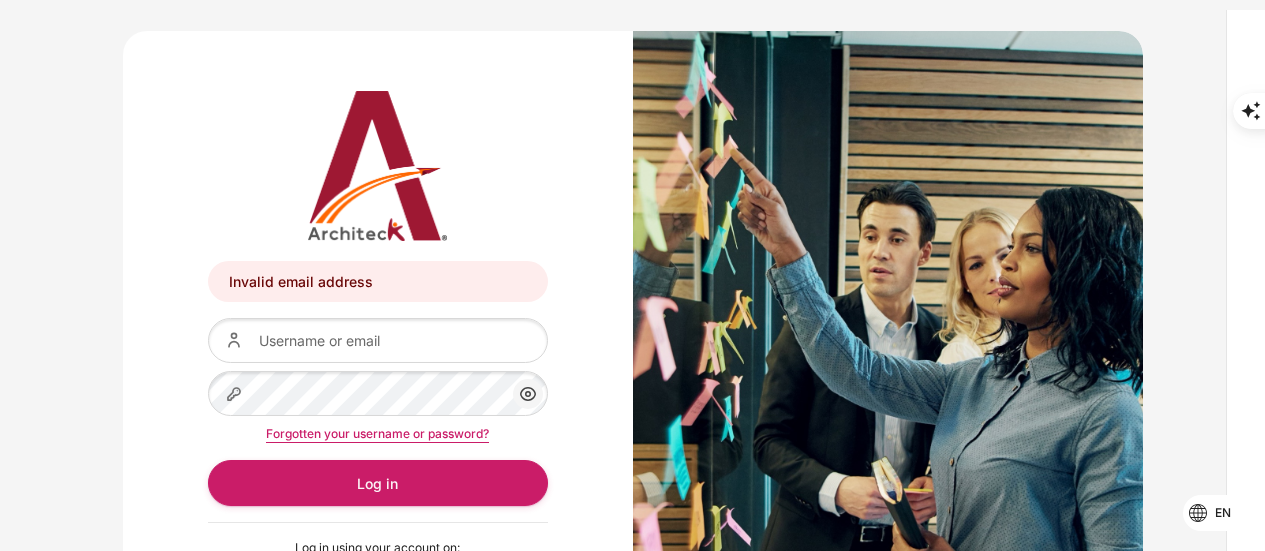 scroll, scrollTop: 0, scrollLeft: 0, axis: both 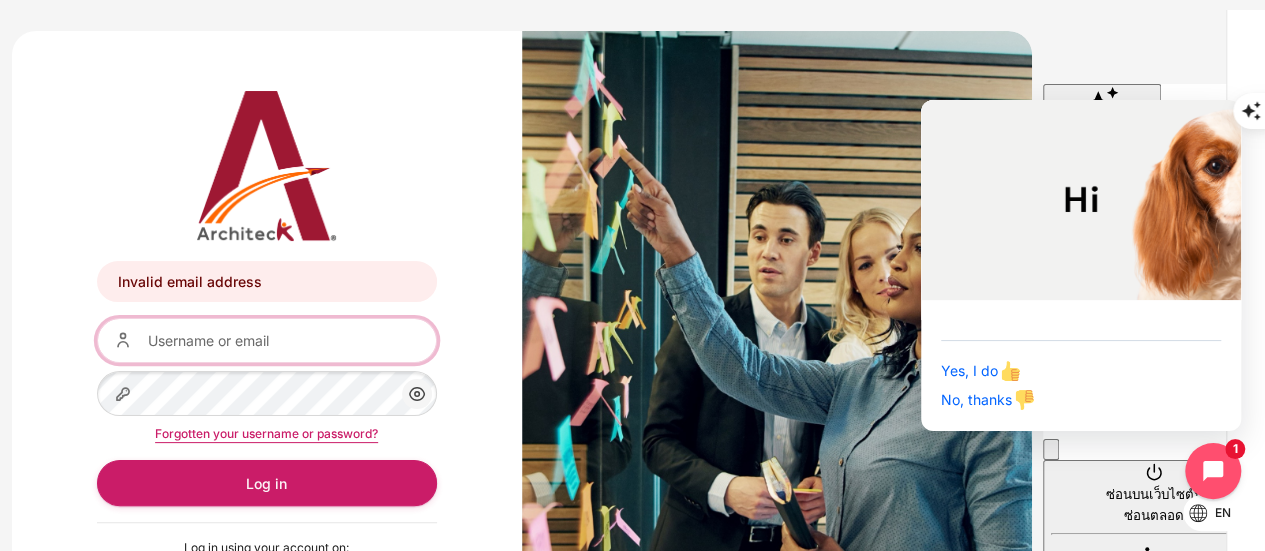 click on "Username or email" at bounding box center [267, 340] 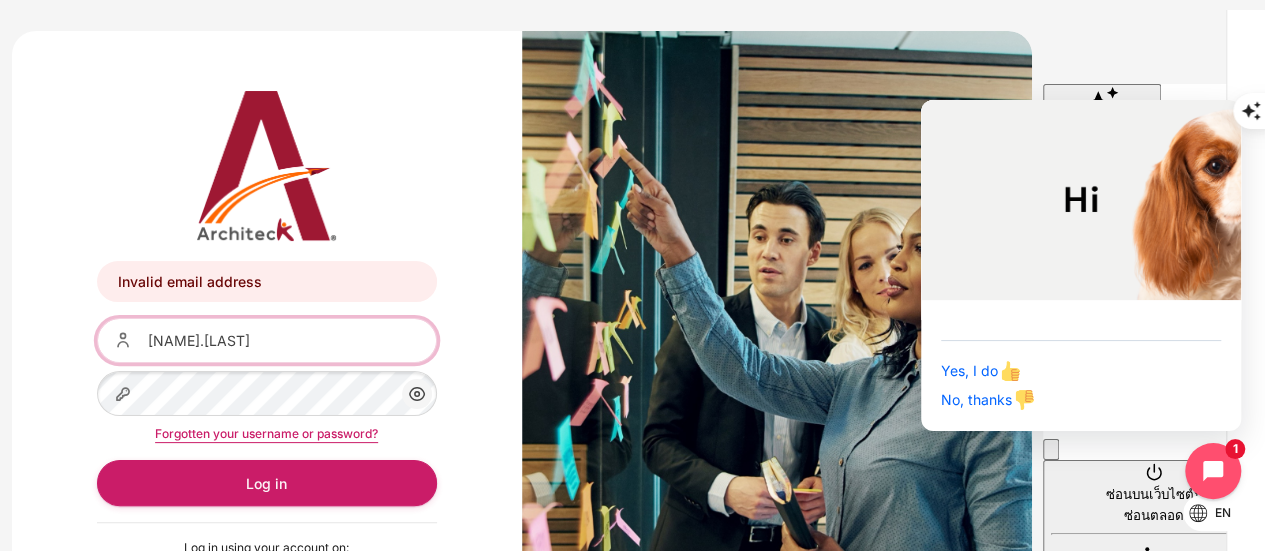 type on "[NAME].[LAST]@[DOMAIN].com" 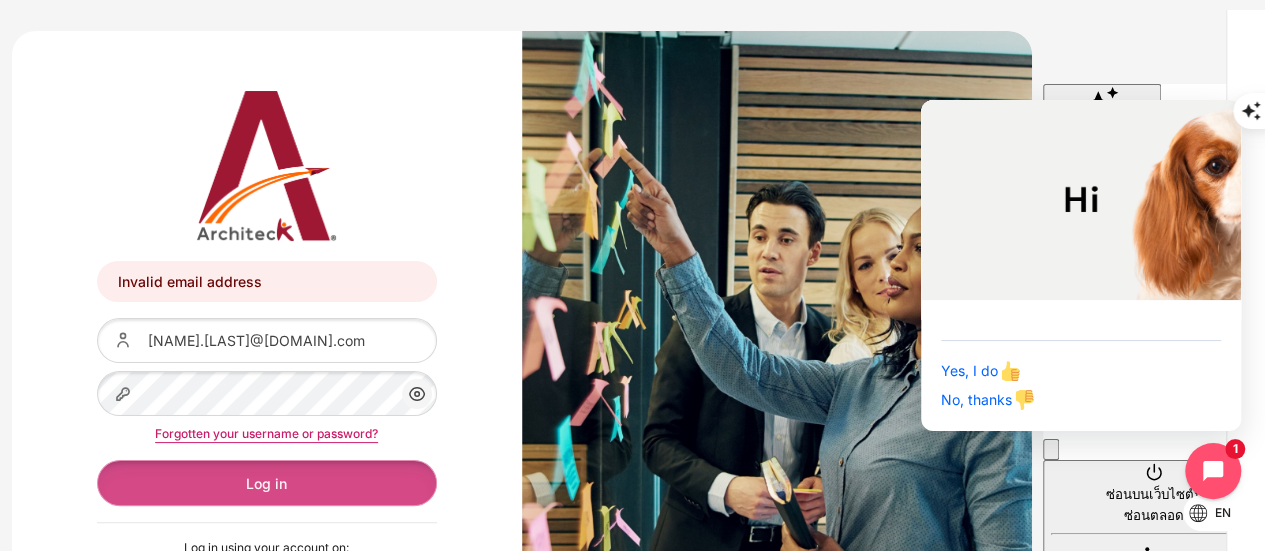 click on "Log in" at bounding box center [267, 482] 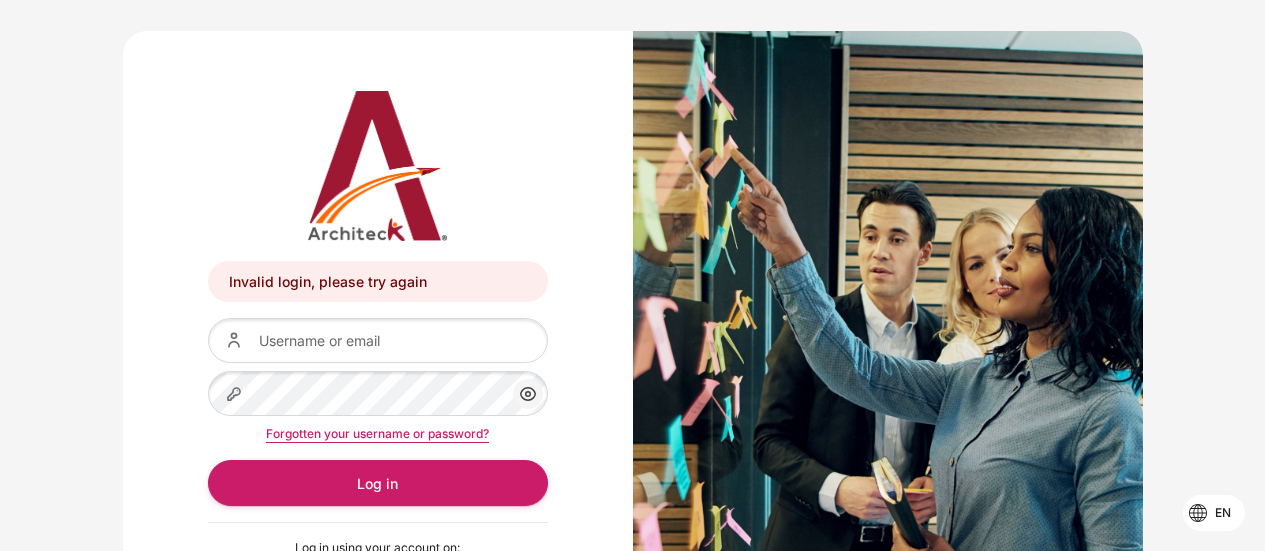 scroll, scrollTop: 0, scrollLeft: 0, axis: both 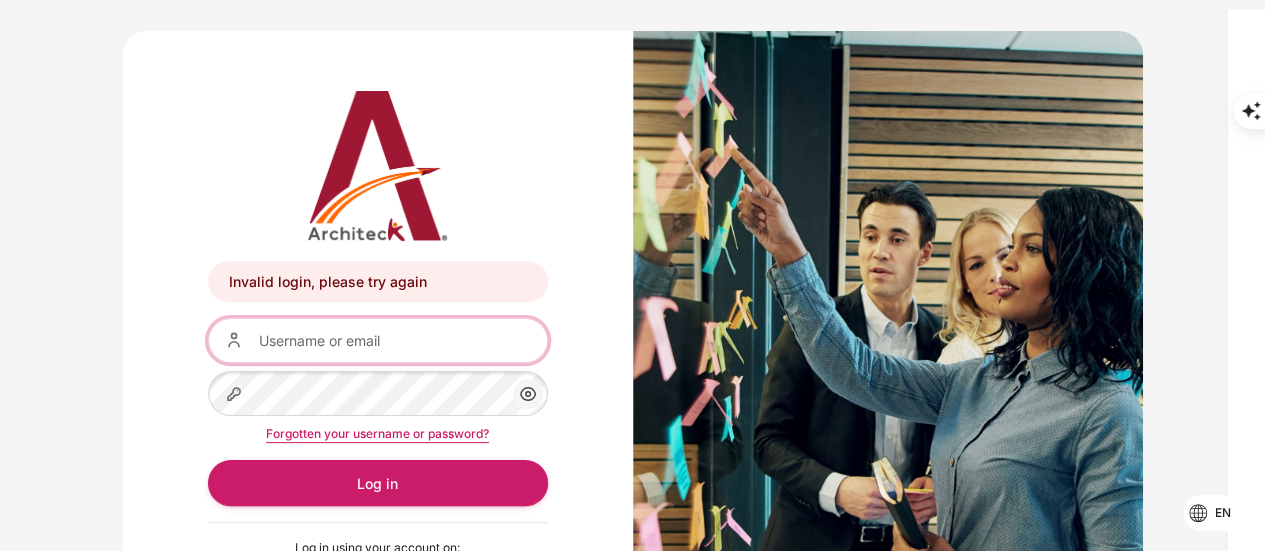 click on "Username or email" at bounding box center (378, 340) 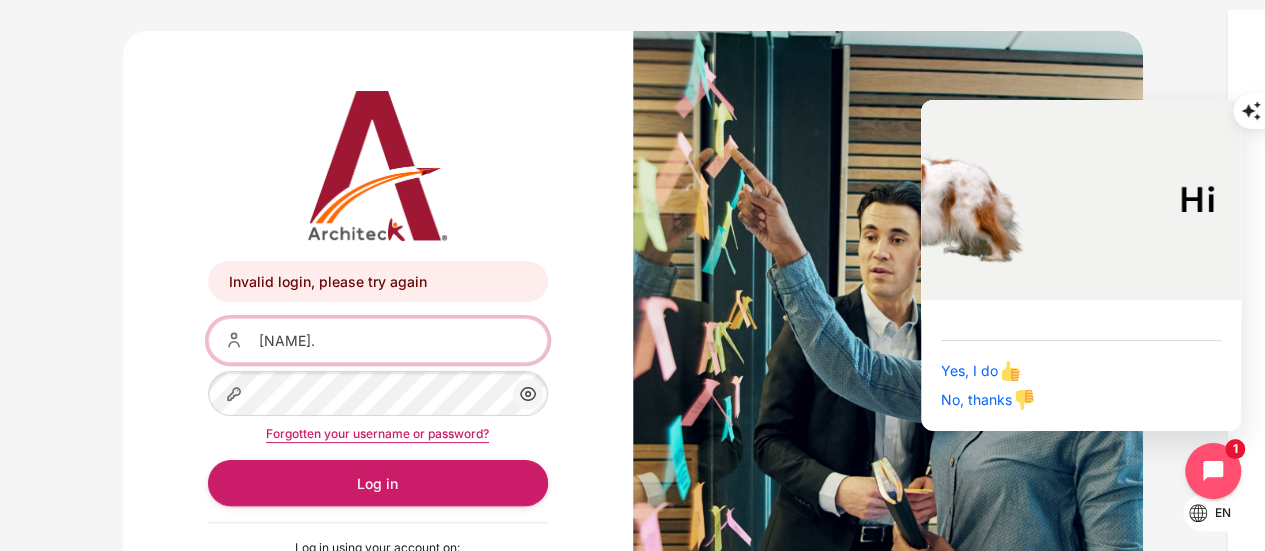 type on "phinyarphat.sereeviriyakul@bts.com" 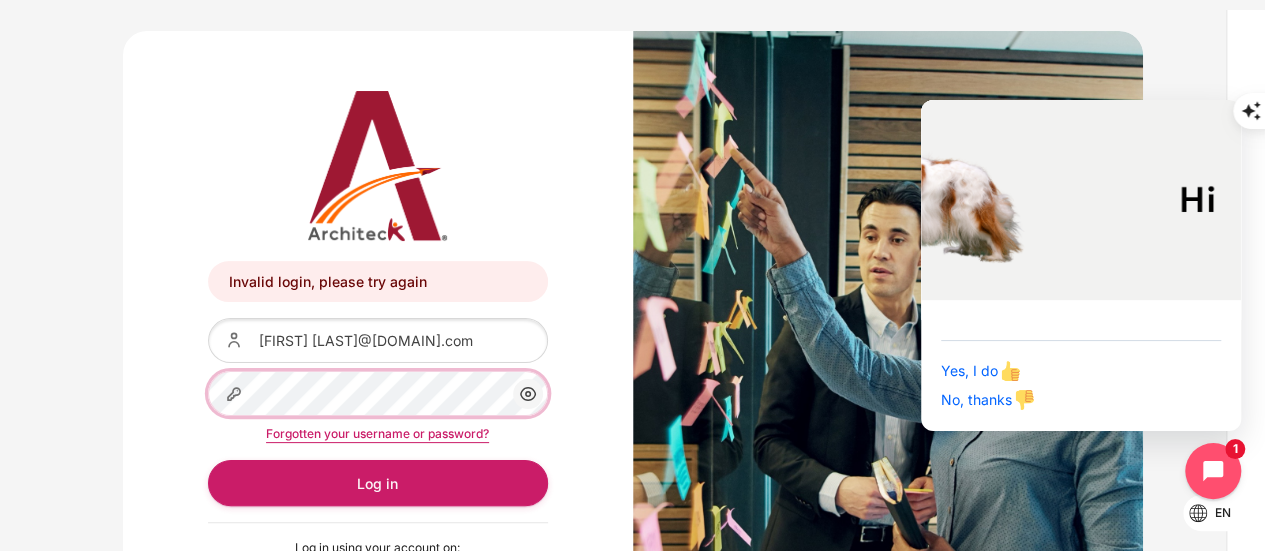 click on "Log in" at bounding box center (378, 482) 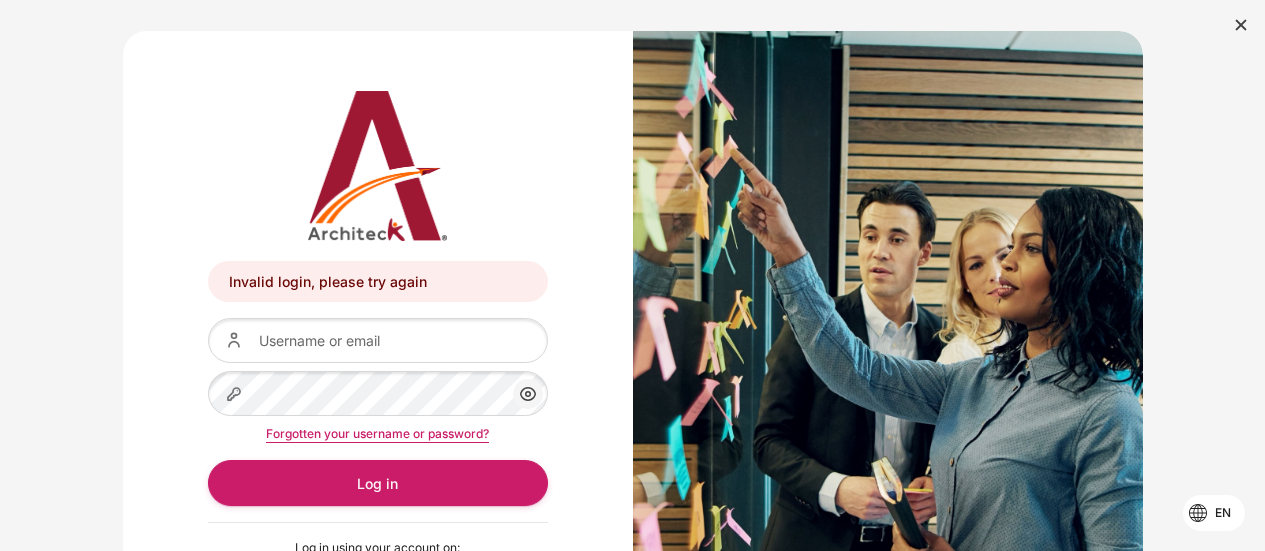 scroll, scrollTop: 0, scrollLeft: 0, axis: both 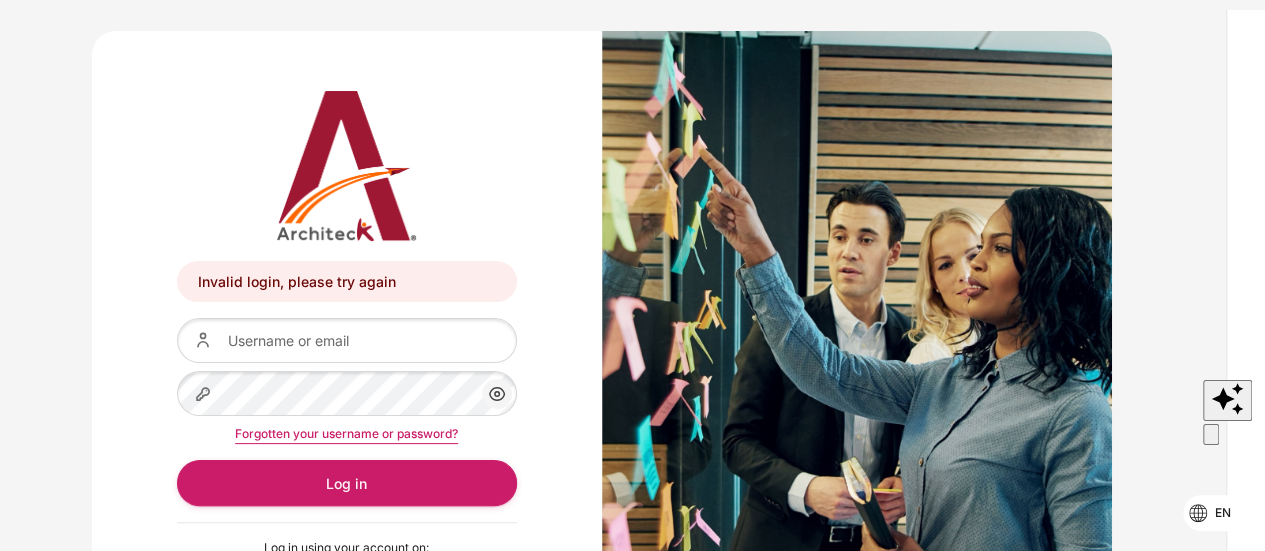 click on "Forgotten your username or password?" at bounding box center [346, 433] 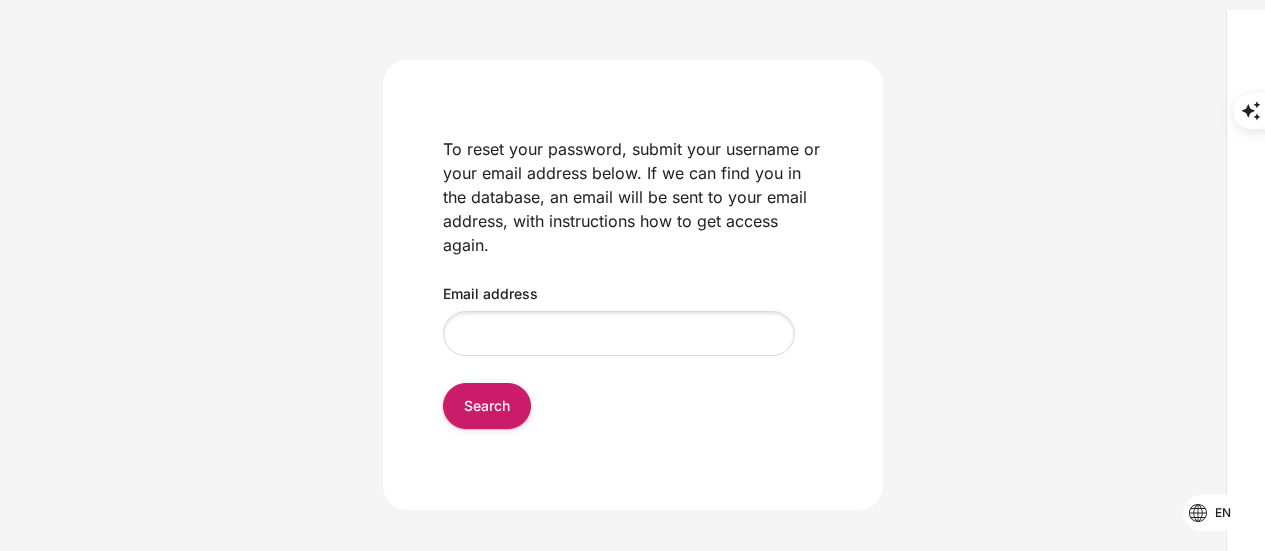 scroll, scrollTop: 0, scrollLeft: 0, axis: both 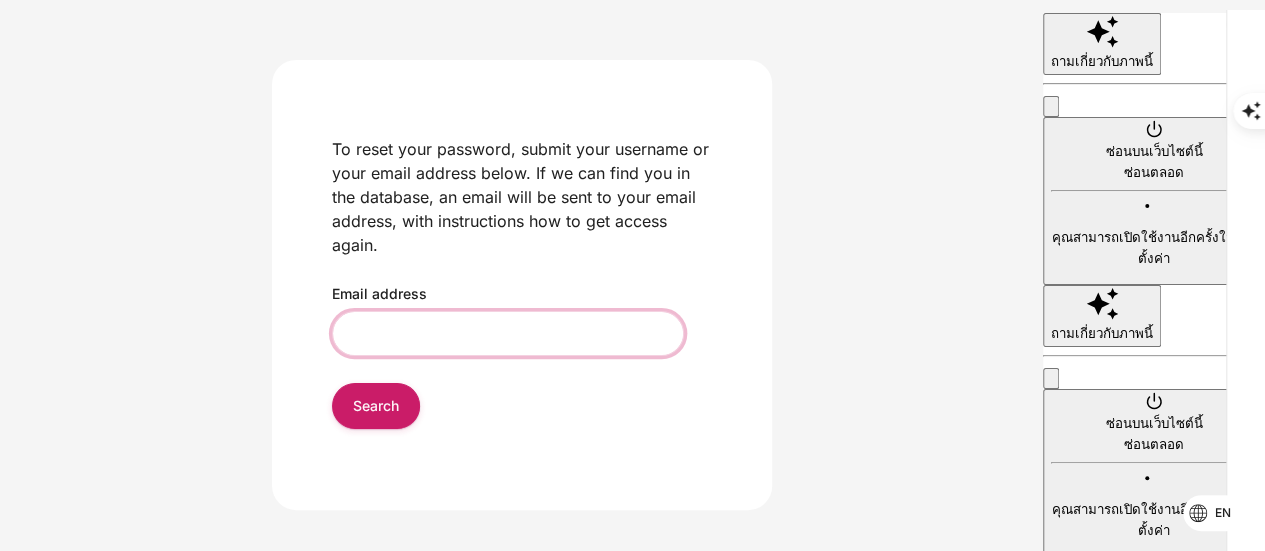 click on "Email address" at bounding box center (508, 333) 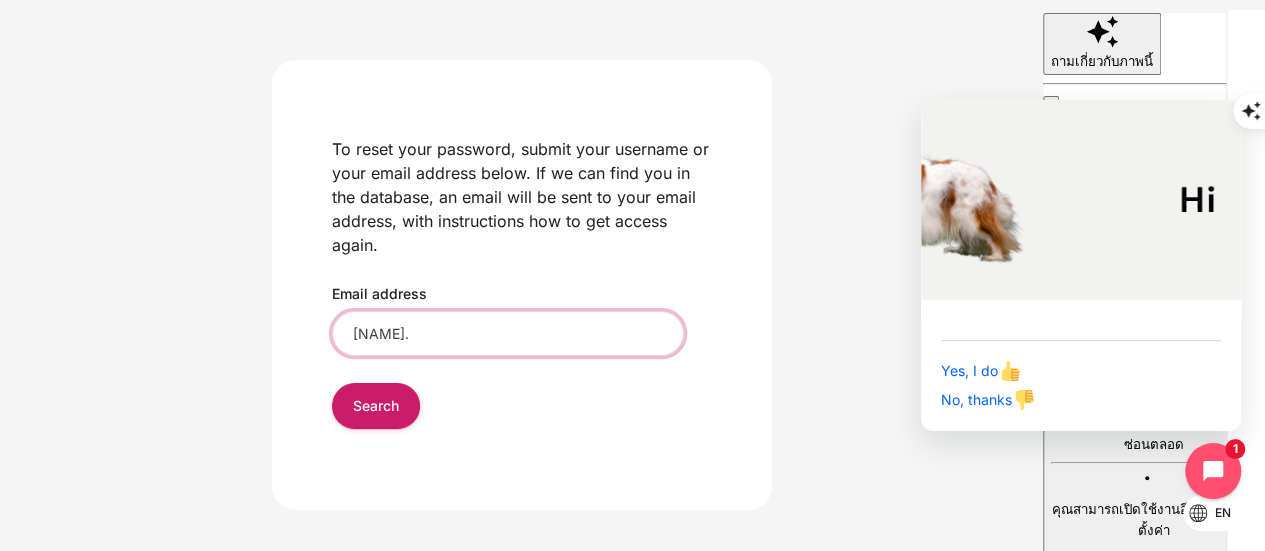 type on "[FIRST].[LAST]@[DOMAIN].com" 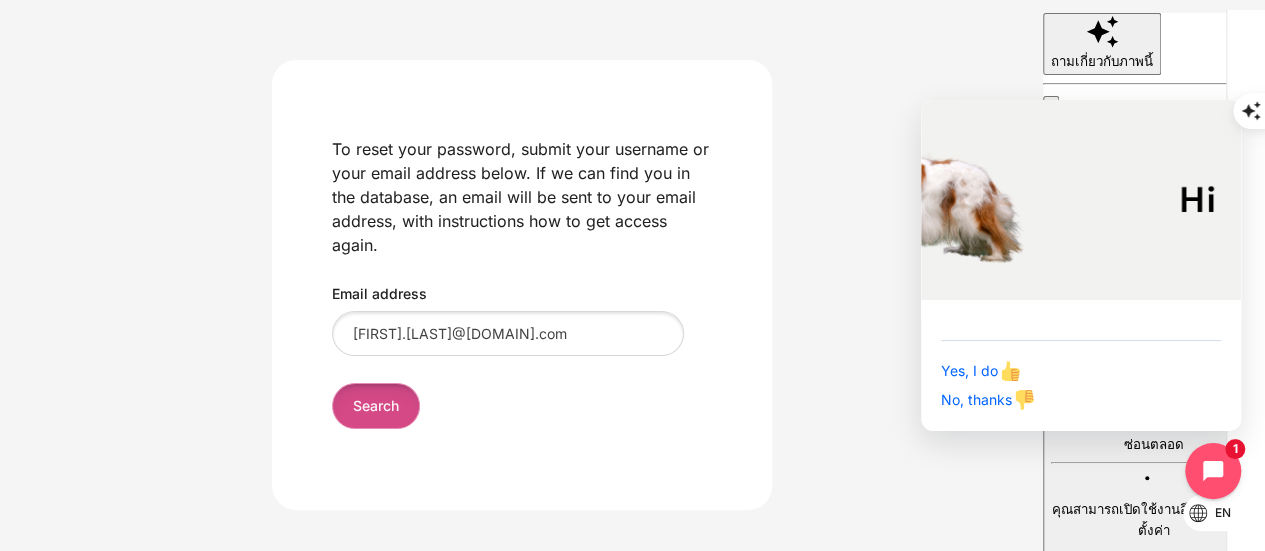 click on "Search" at bounding box center [376, 405] 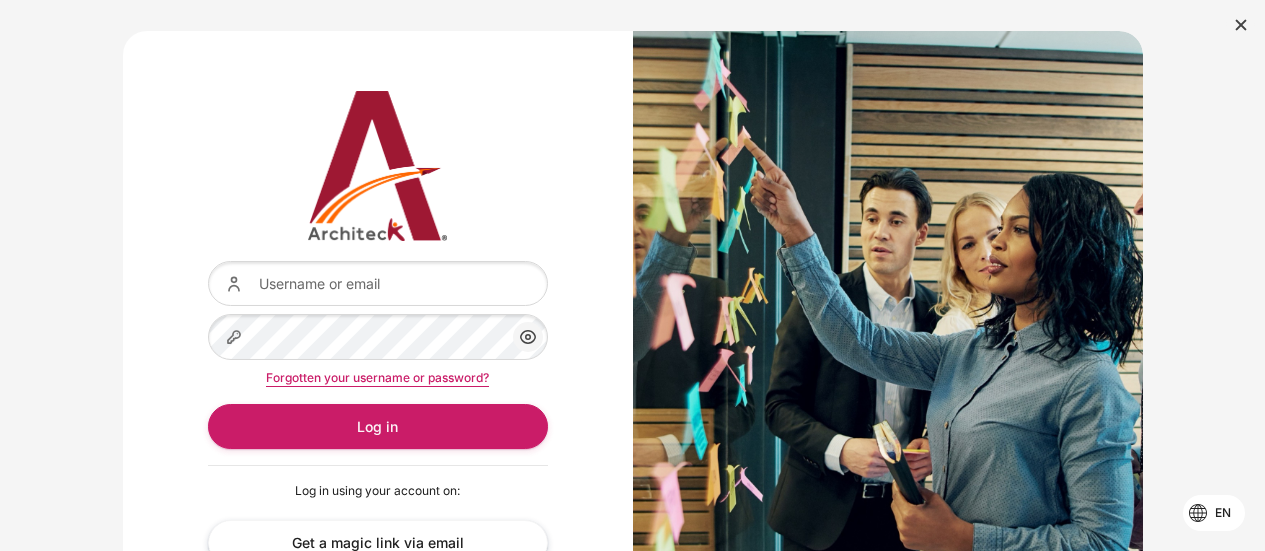 scroll, scrollTop: 0, scrollLeft: 0, axis: both 